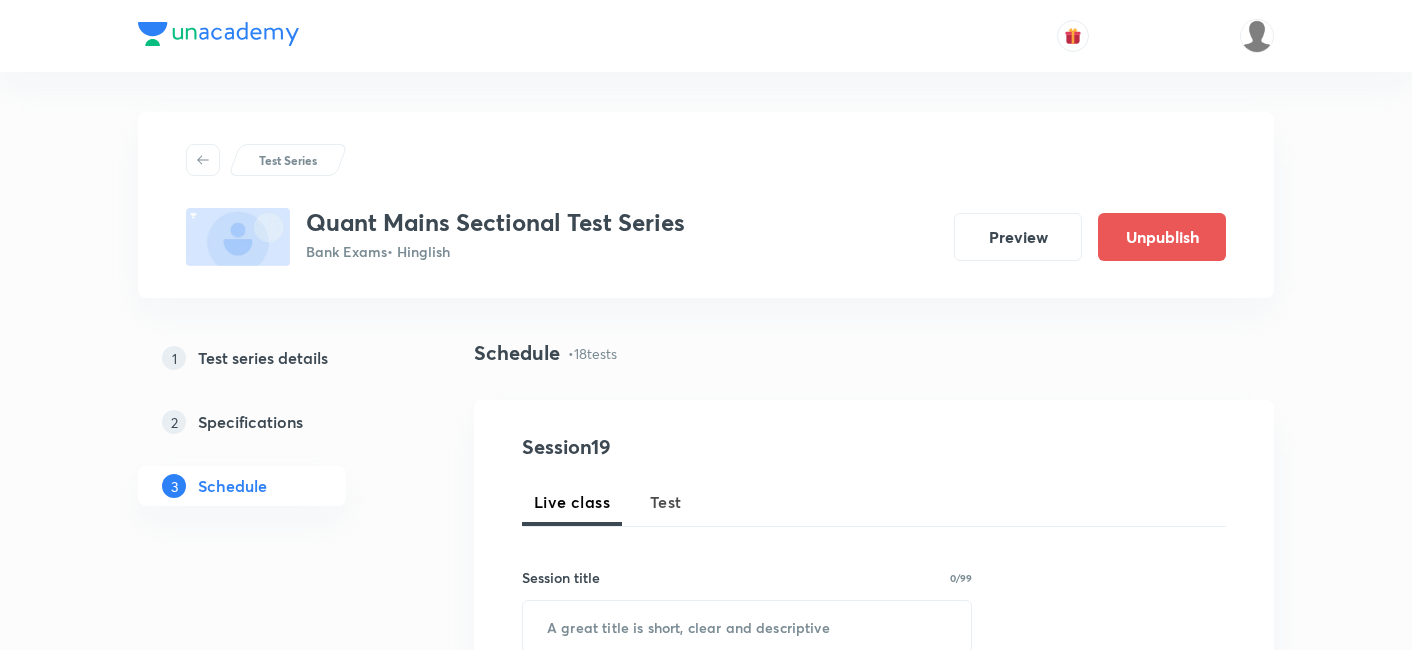 scroll, scrollTop: 3545, scrollLeft: 0, axis: vertical 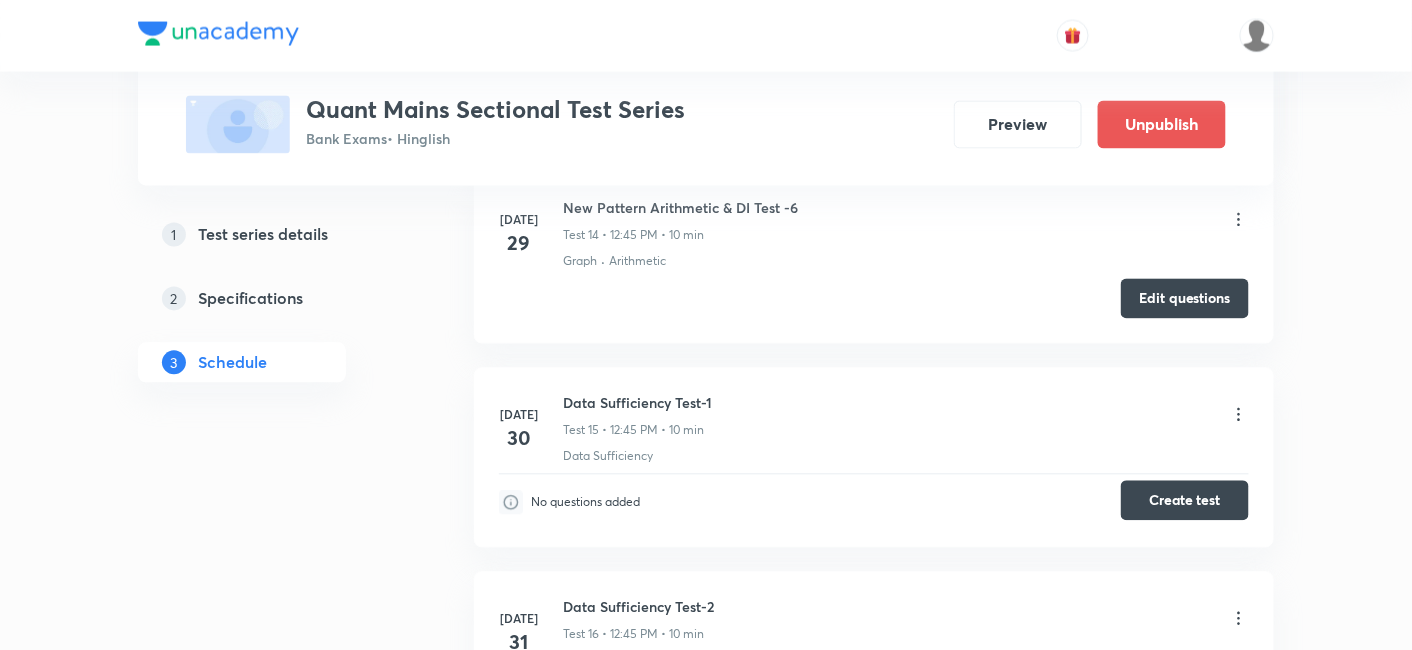 click on "Create test" at bounding box center [1185, 501] 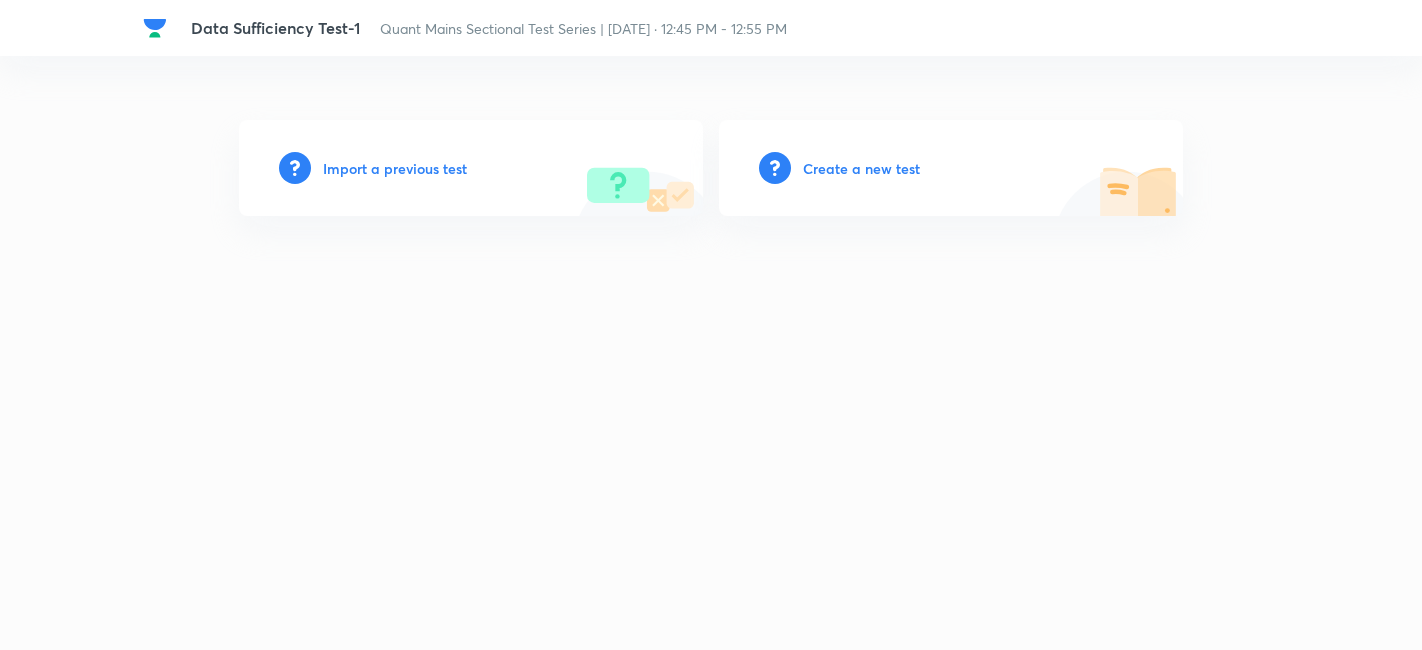 scroll, scrollTop: 0, scrollLeft: 0, axis: both 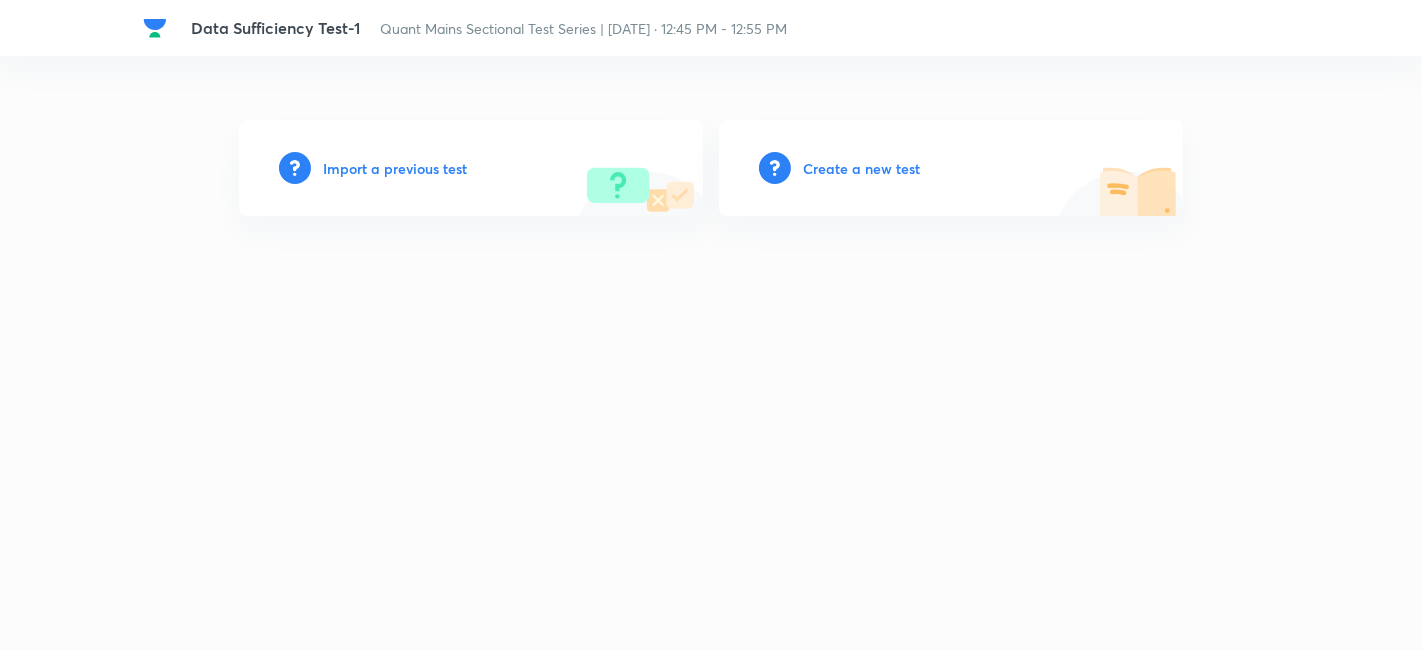 click on "Create a new test" at bounding box center (861, 168) 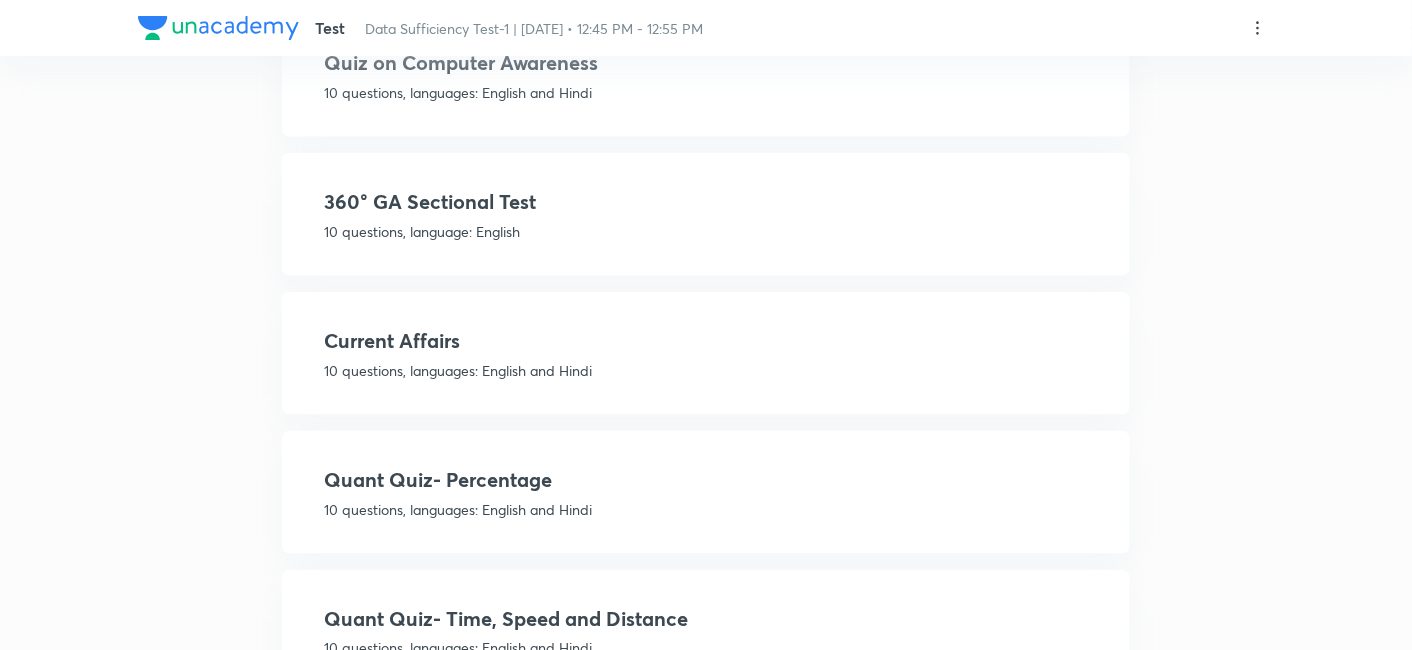 scroll, scrollTop: 542, scrollLeft: 0, axis: vertical 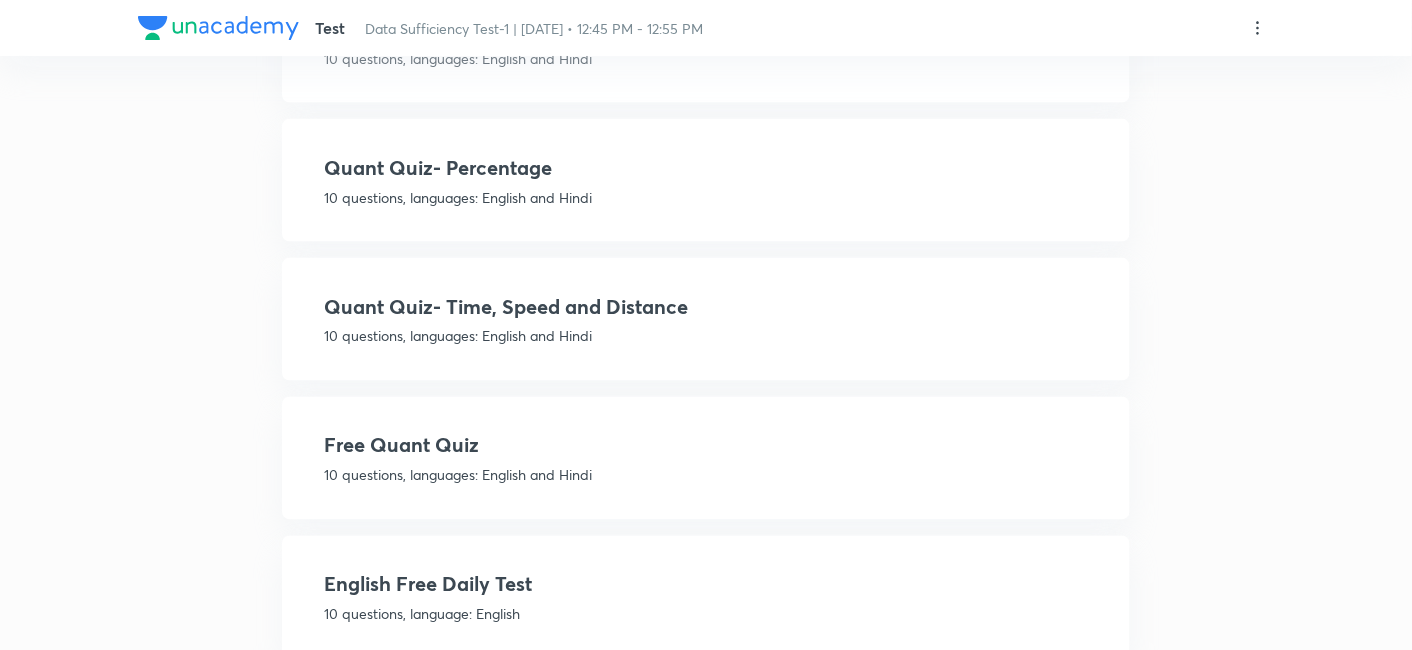 click on "Free Quant Quiz" at bounding box center (706, 446) 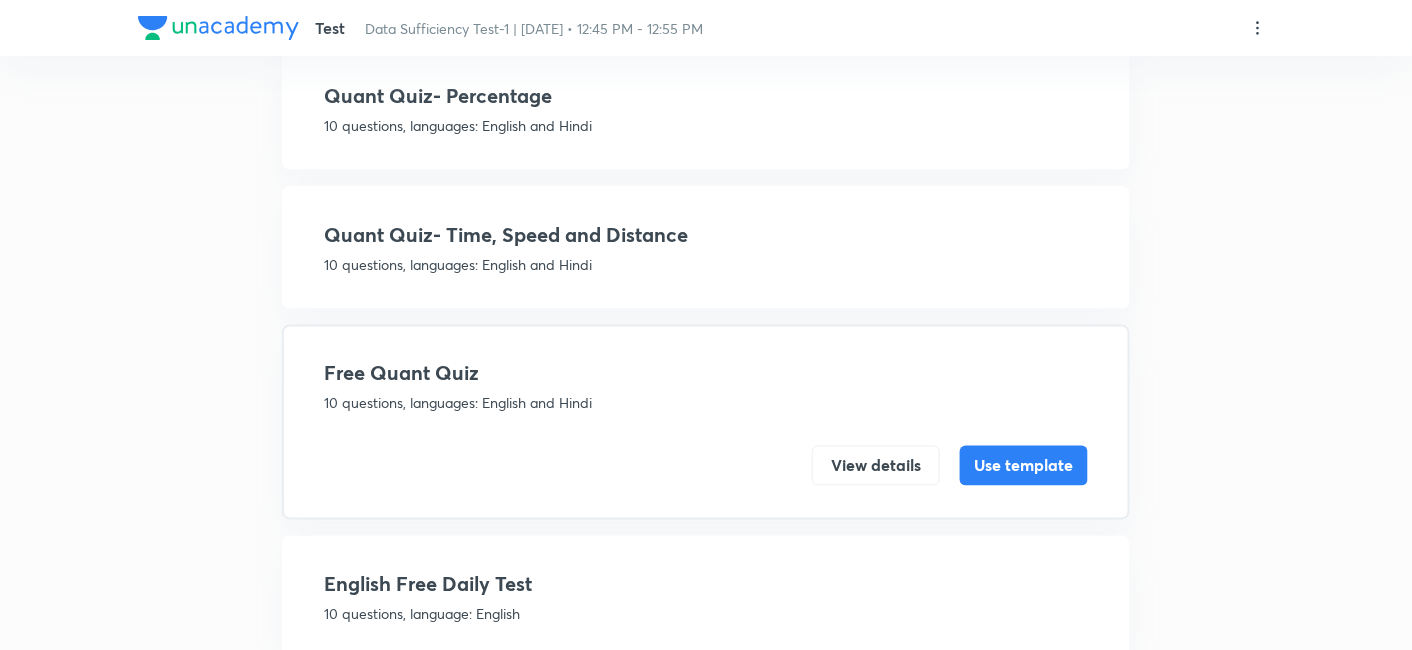 scroll, scrollTop: 781, scrollLeft: 0, axis: vertical 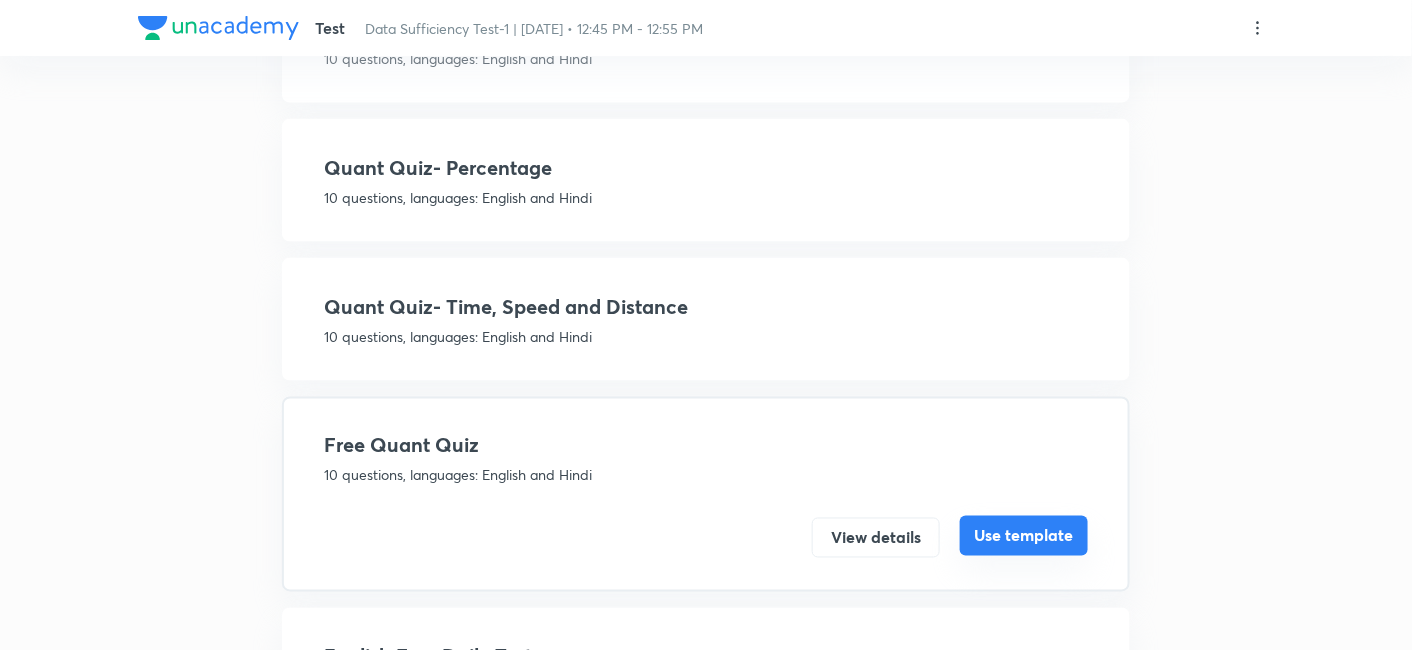 click on "Use template" at bounding box center [1024, 536] 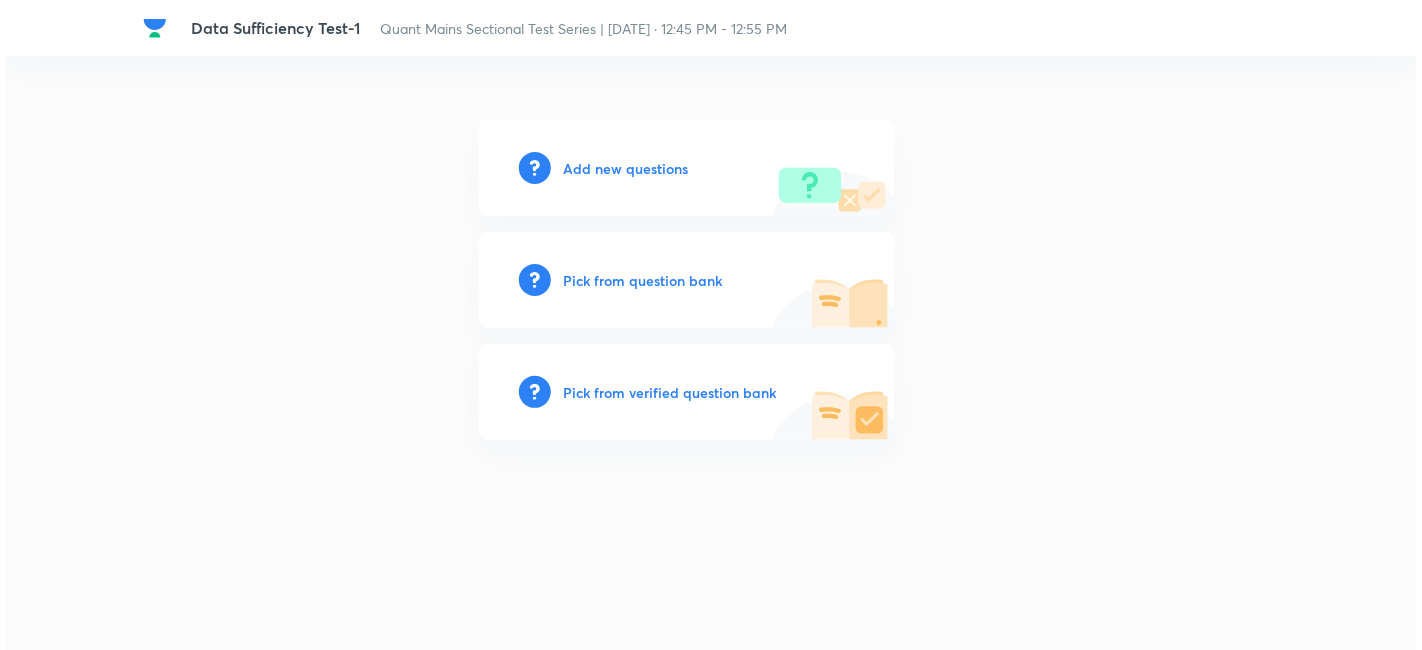 scroll, scrollTop: 0, scrollLeft: 0, axis: both 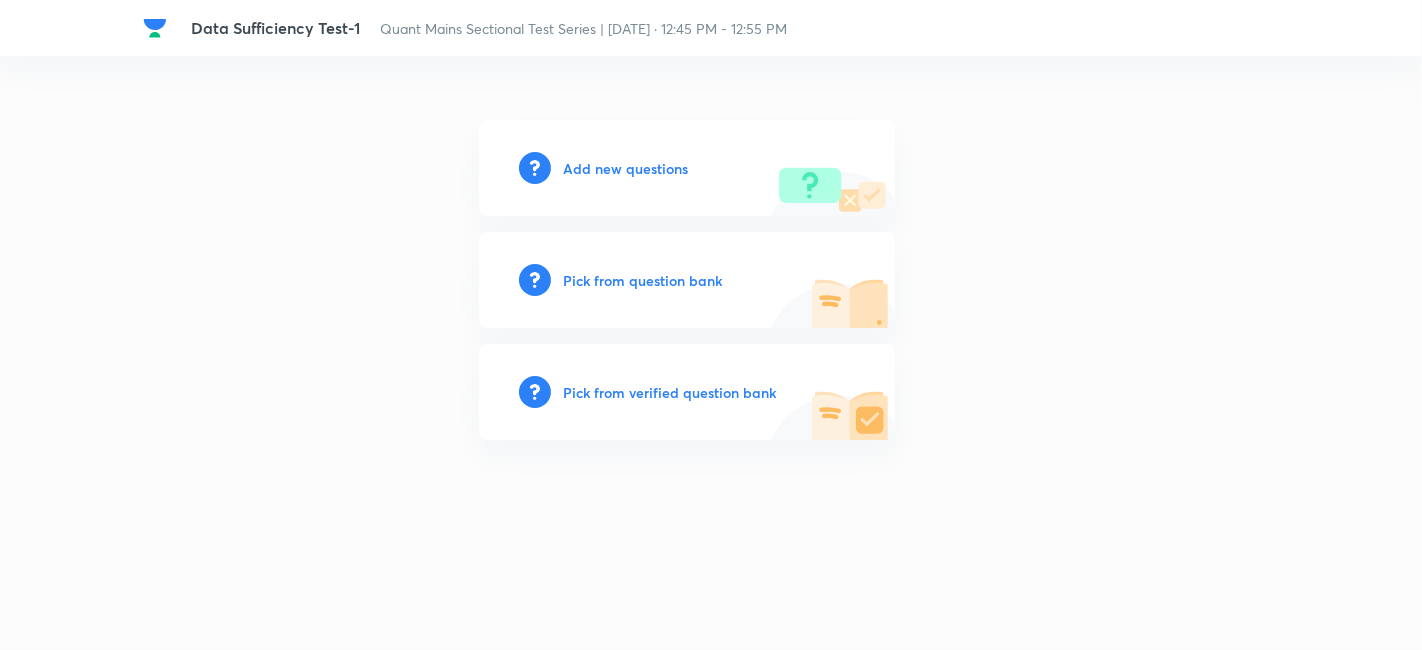 click on "Add new questions" at bounding box center [625, 168] 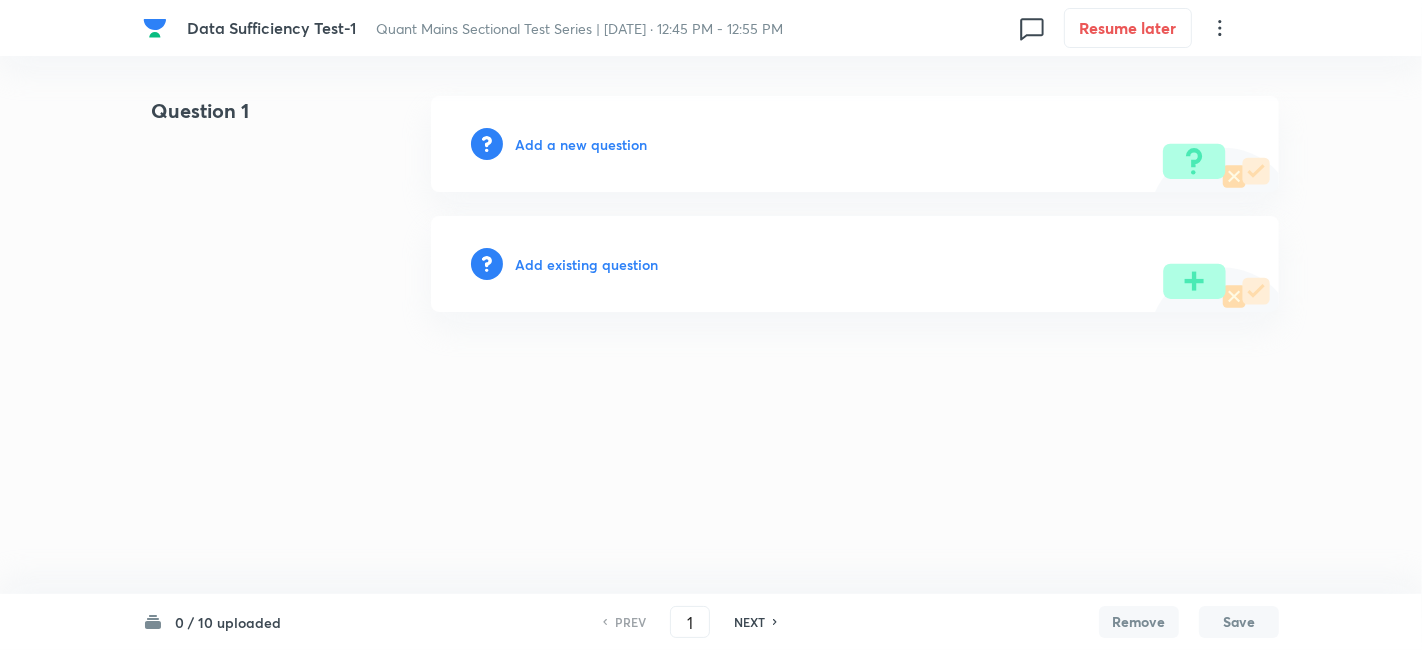 click on "Add a new question" at bounding box center [581, 144] 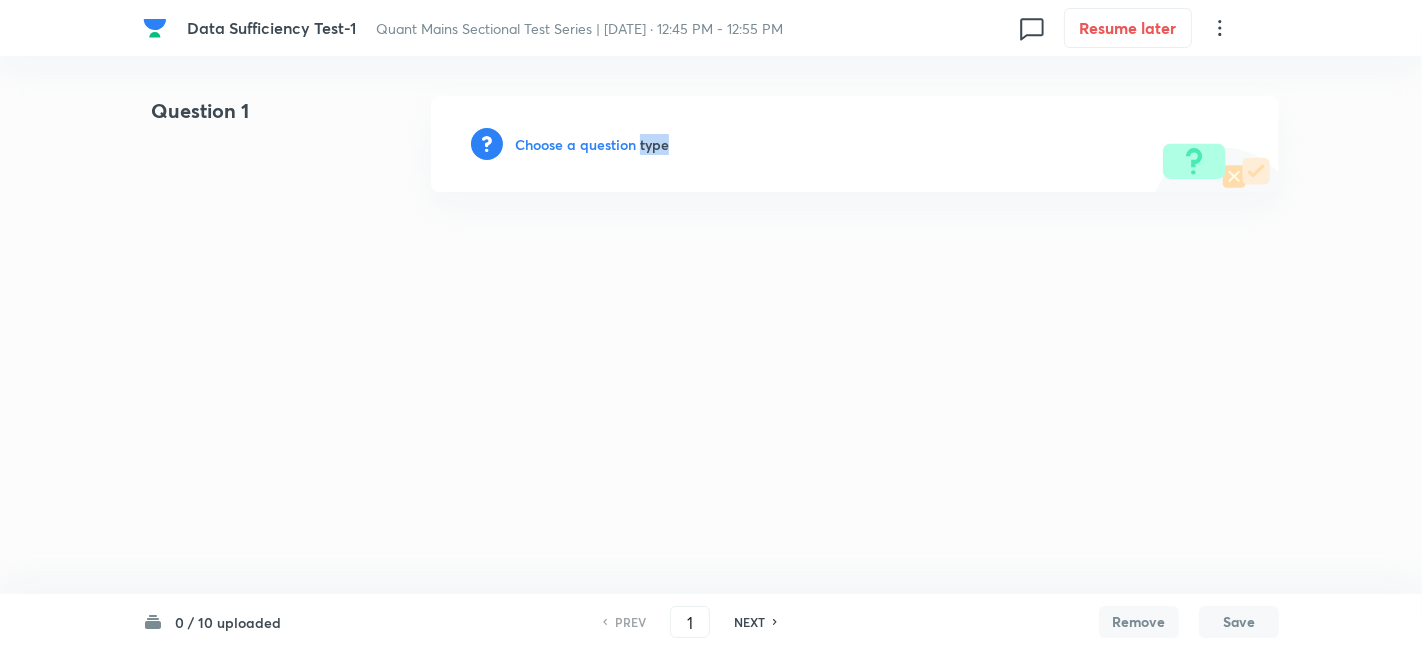 click on "Choose a question type" at bounding box center [592, 144] 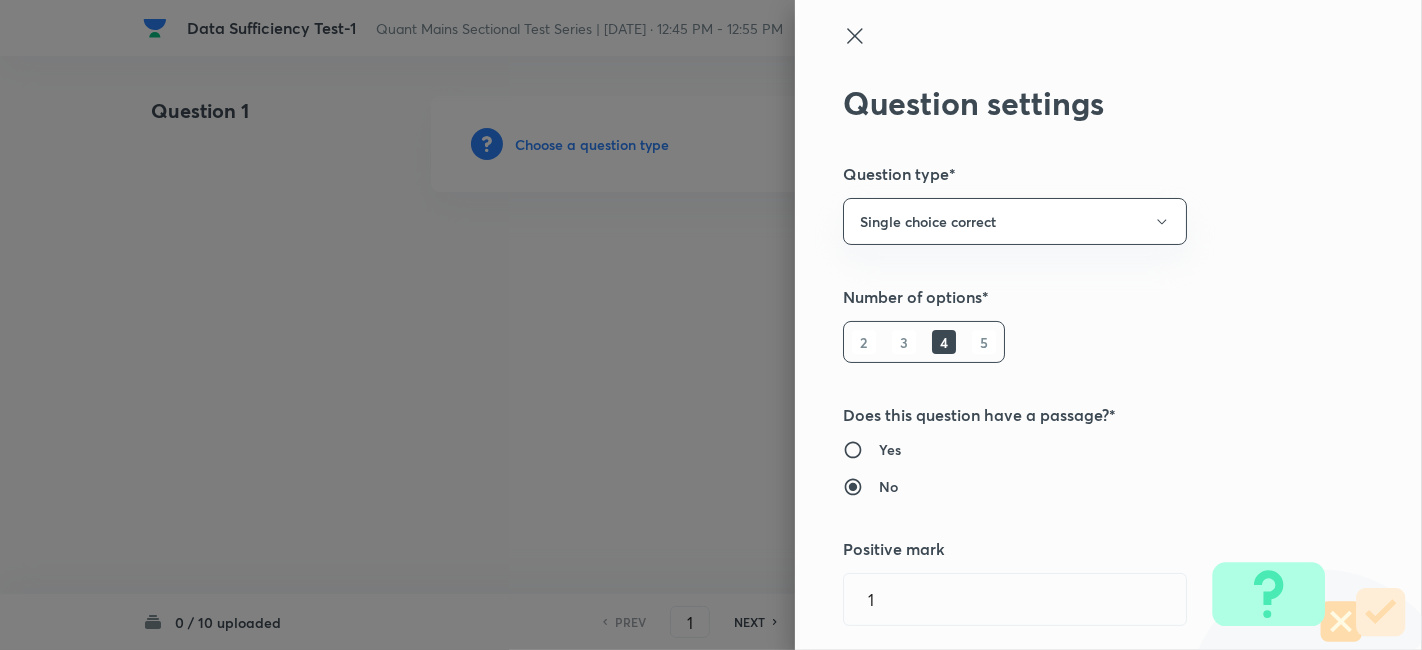 click on "5" at bounding box center (984, 342) 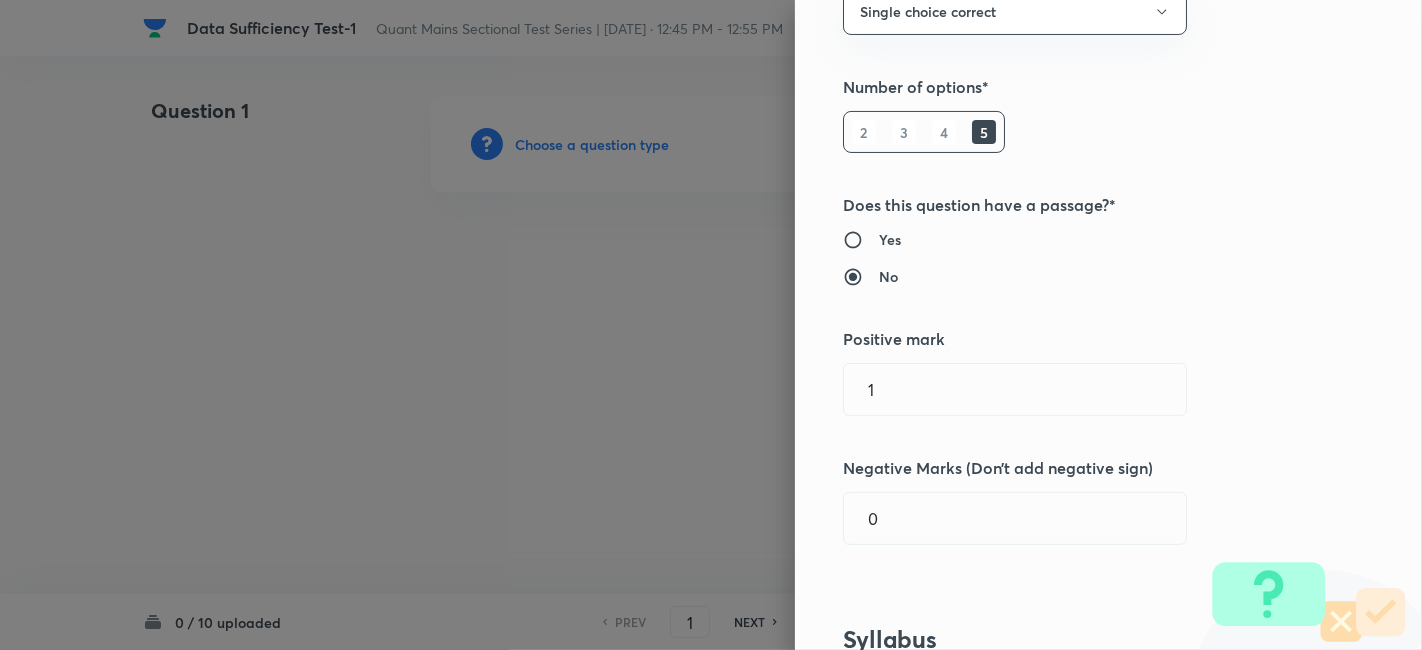 scroll, scrollTop: 211, scrollLeft: 0, axis: vertical 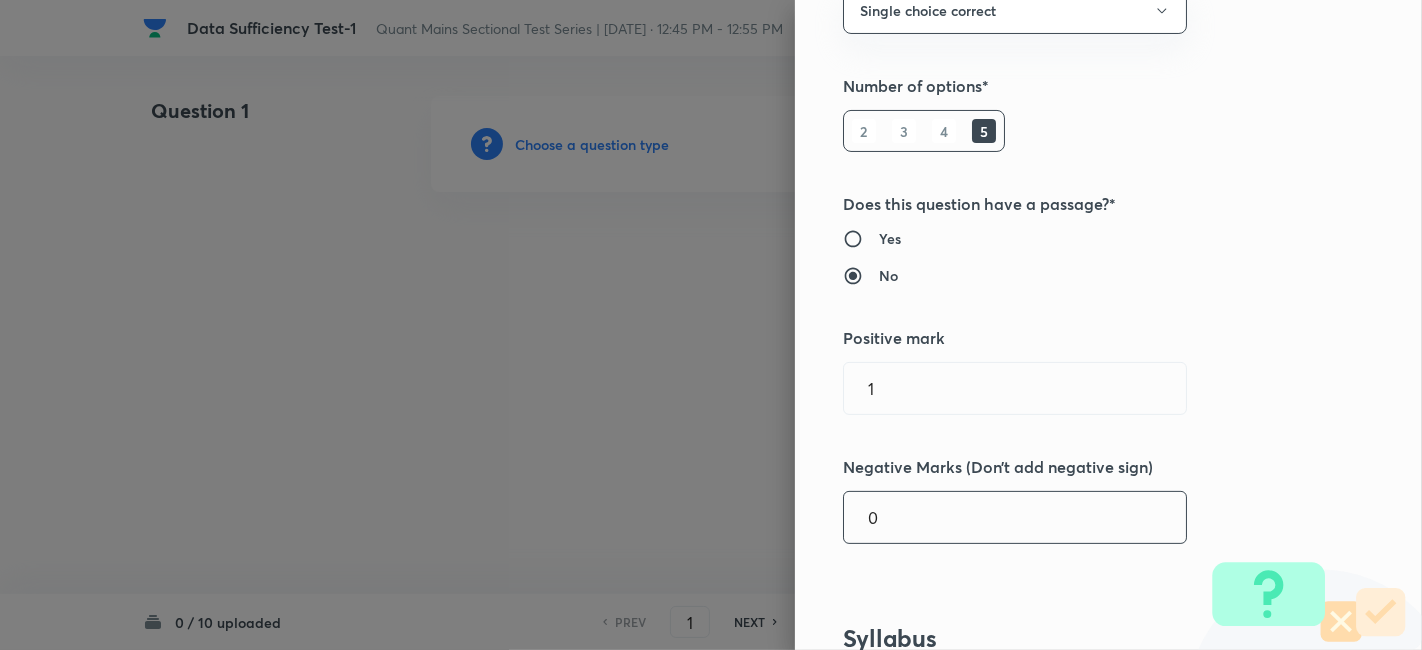 click on "0" at bounding box center [1015, 517] 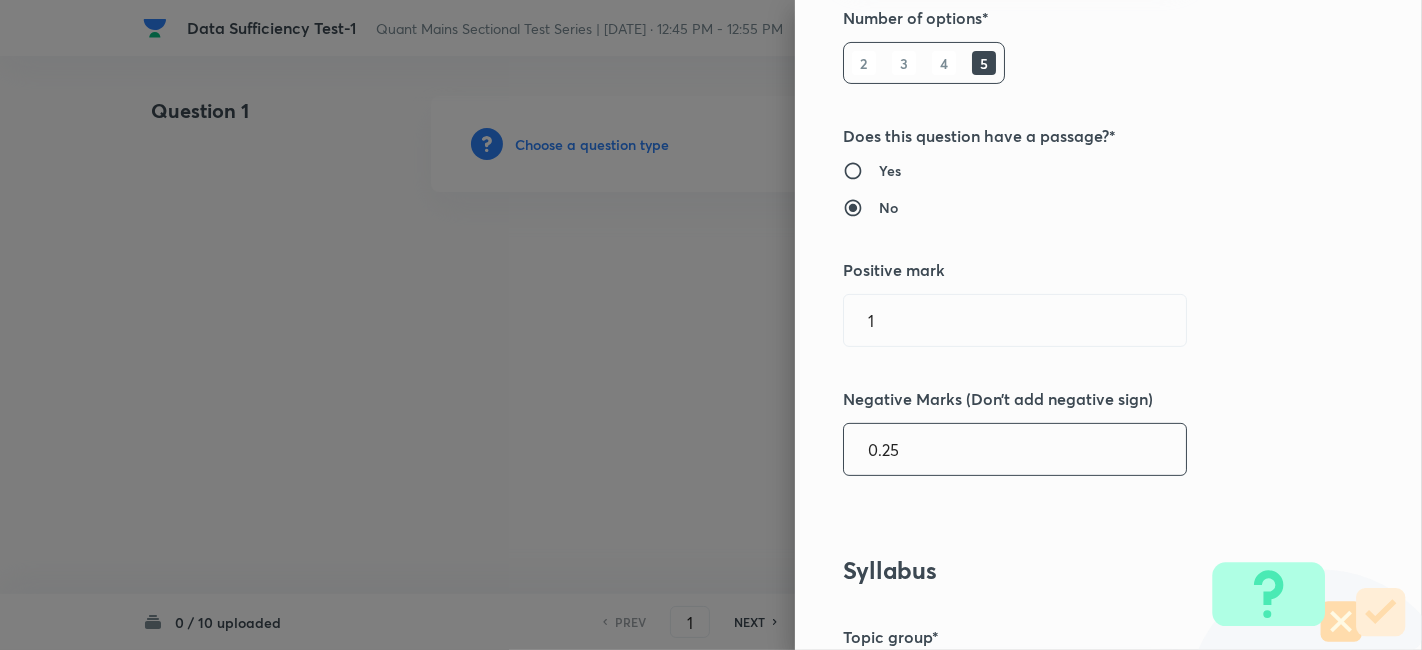 scroll, scrollTop: 282, scrollLeft: 0, axis: vertical 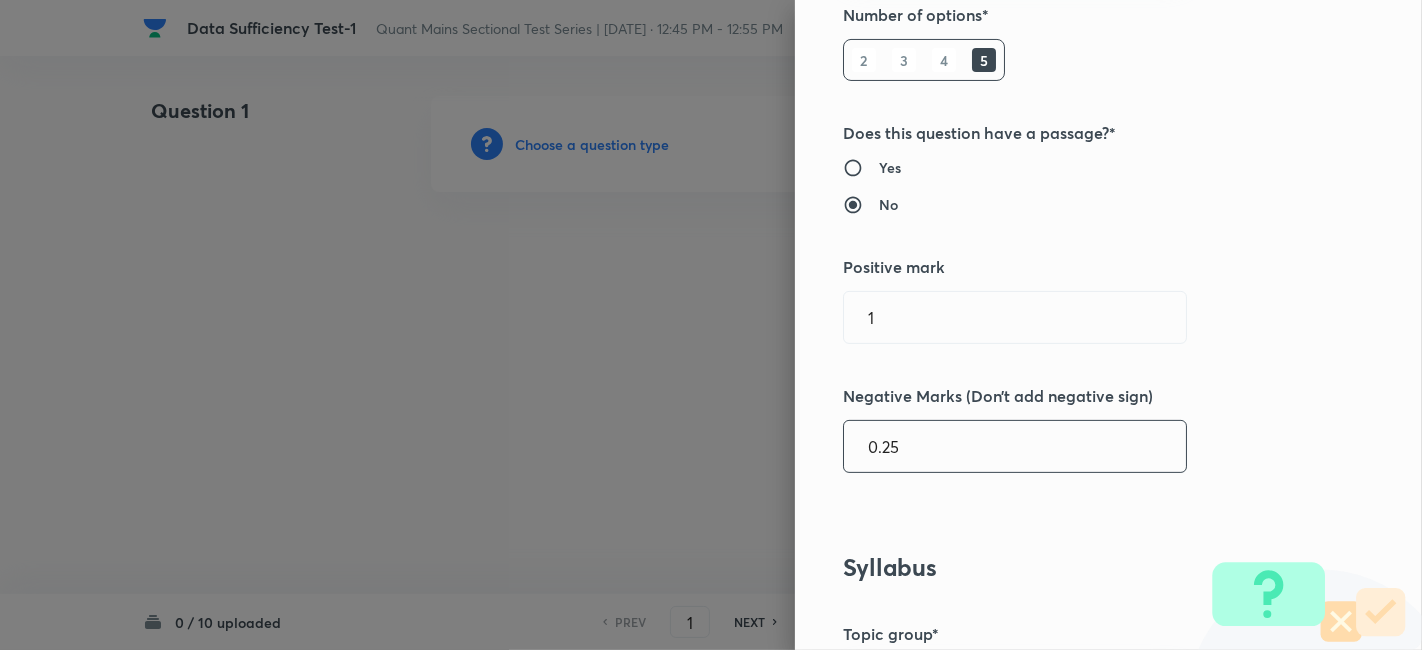 type on "0.25" 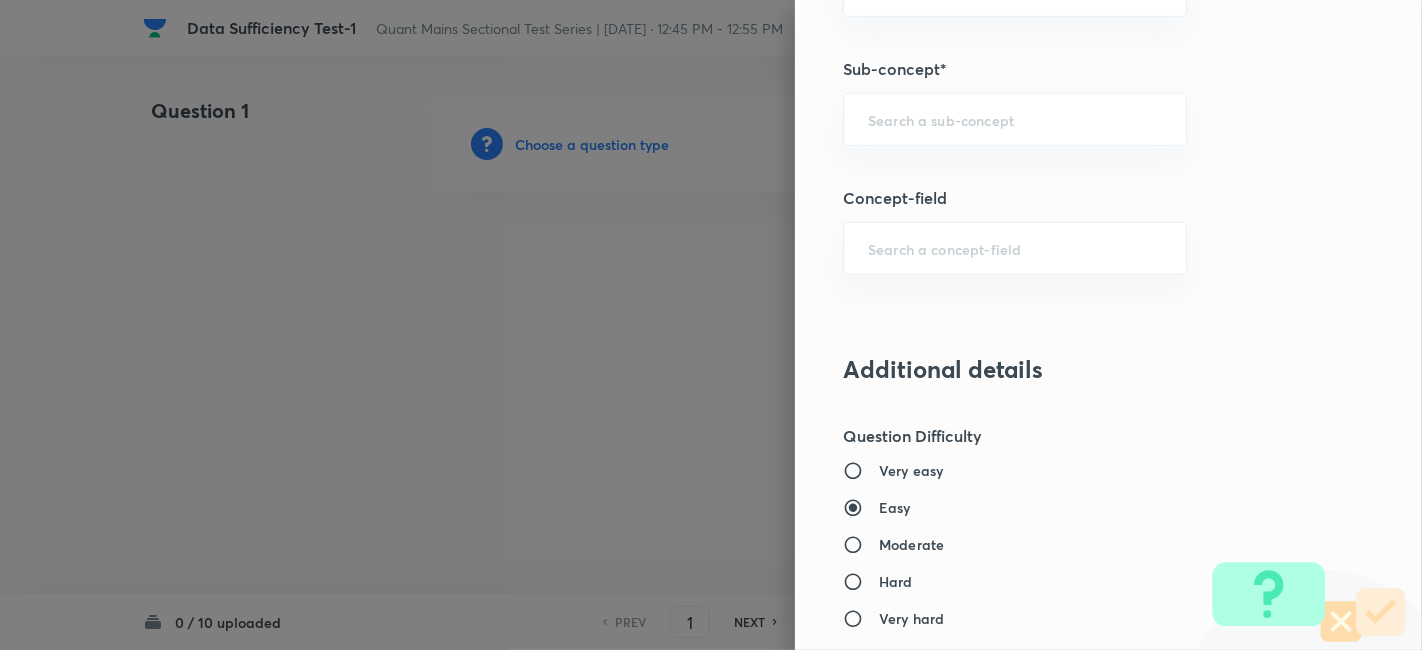 scroll, scrollTop: 1137, scrollLeft: 0, axis: vertical 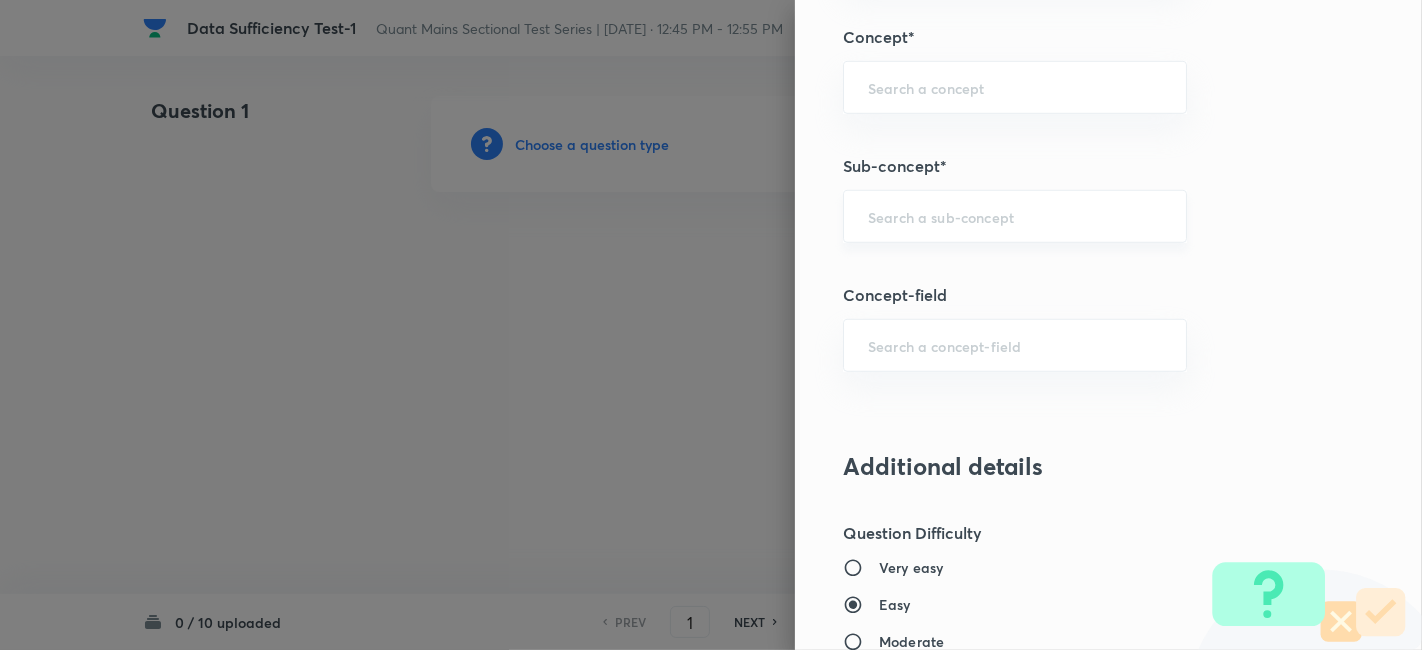 click on "​" at bounding box center [1015, 216] 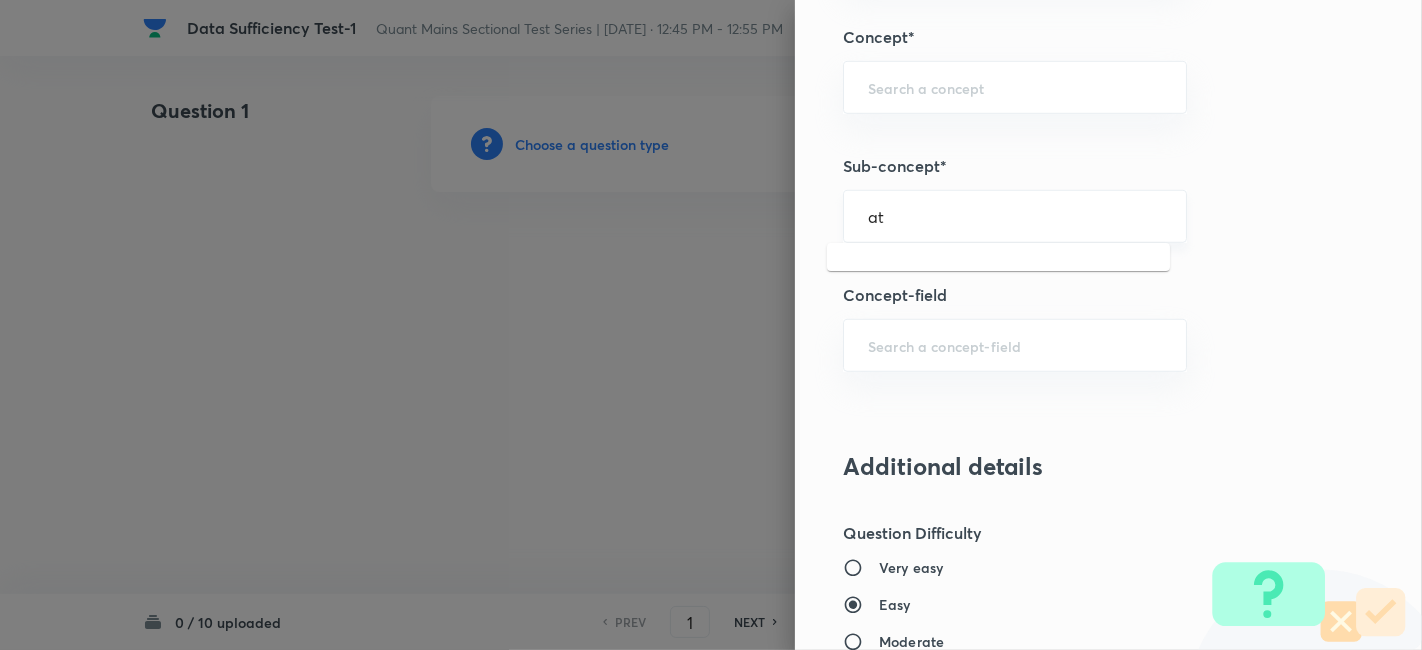 type on "a" 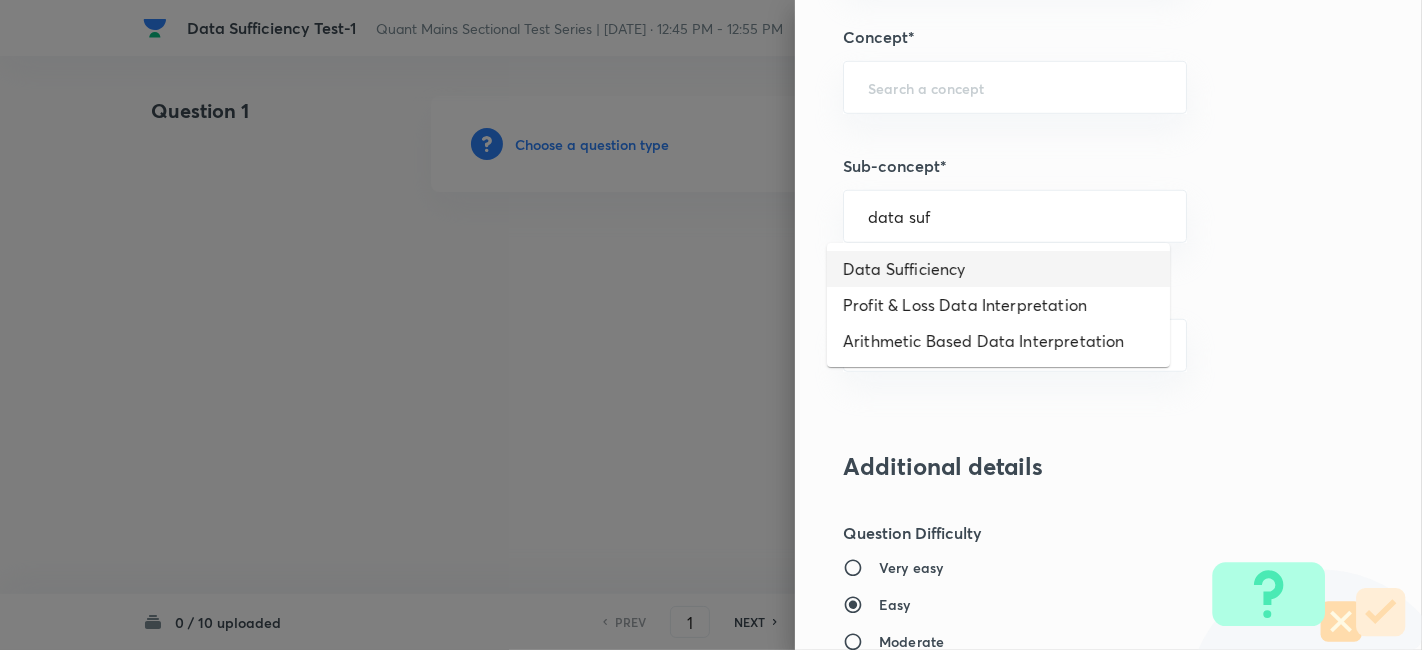 click on "Data Sufficiency" at bounding box center (998, 269) 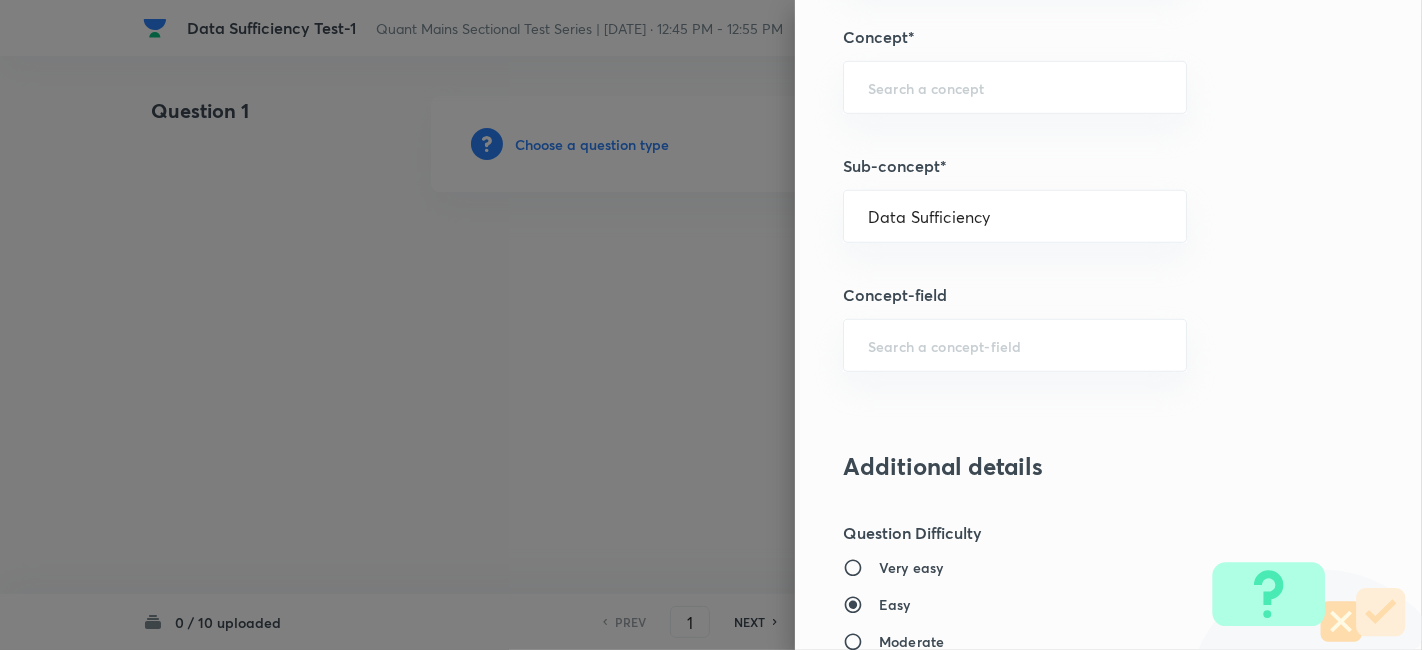 type on "Quantitative Aptitude" 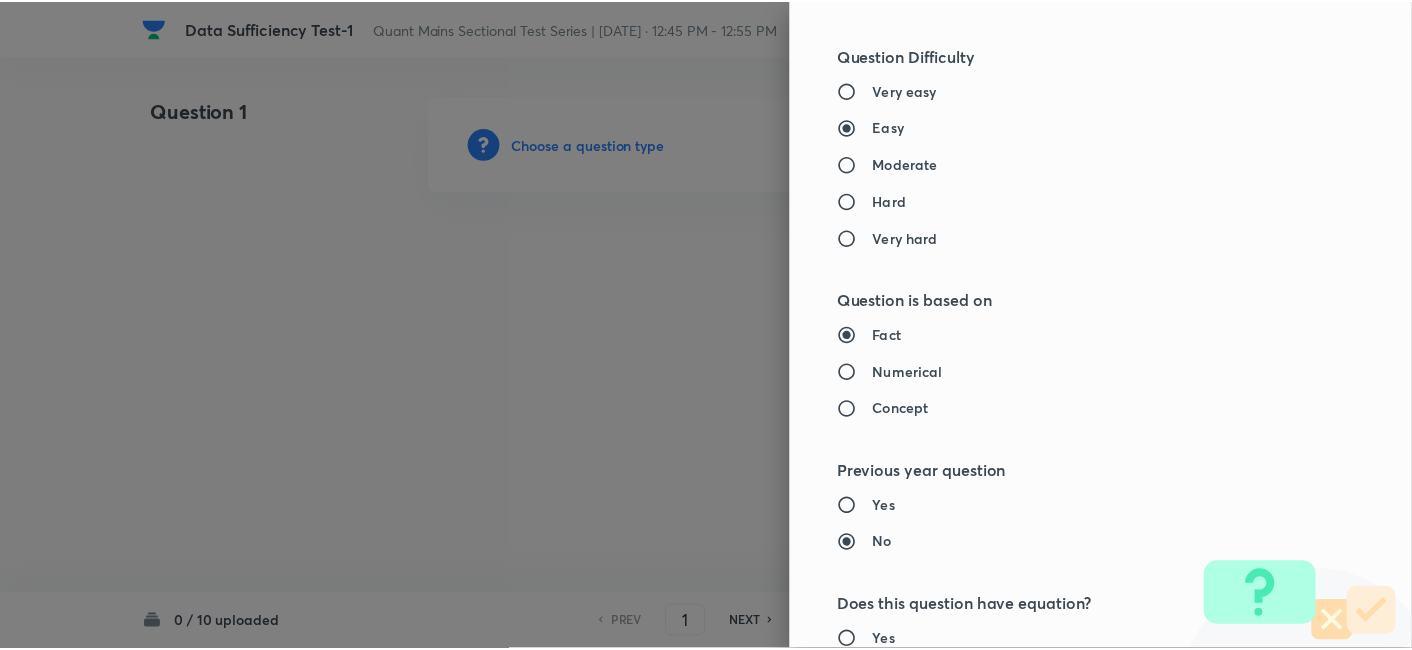 scroll, scrollTop: 2070, scrollLeft: 0, axis: vertical 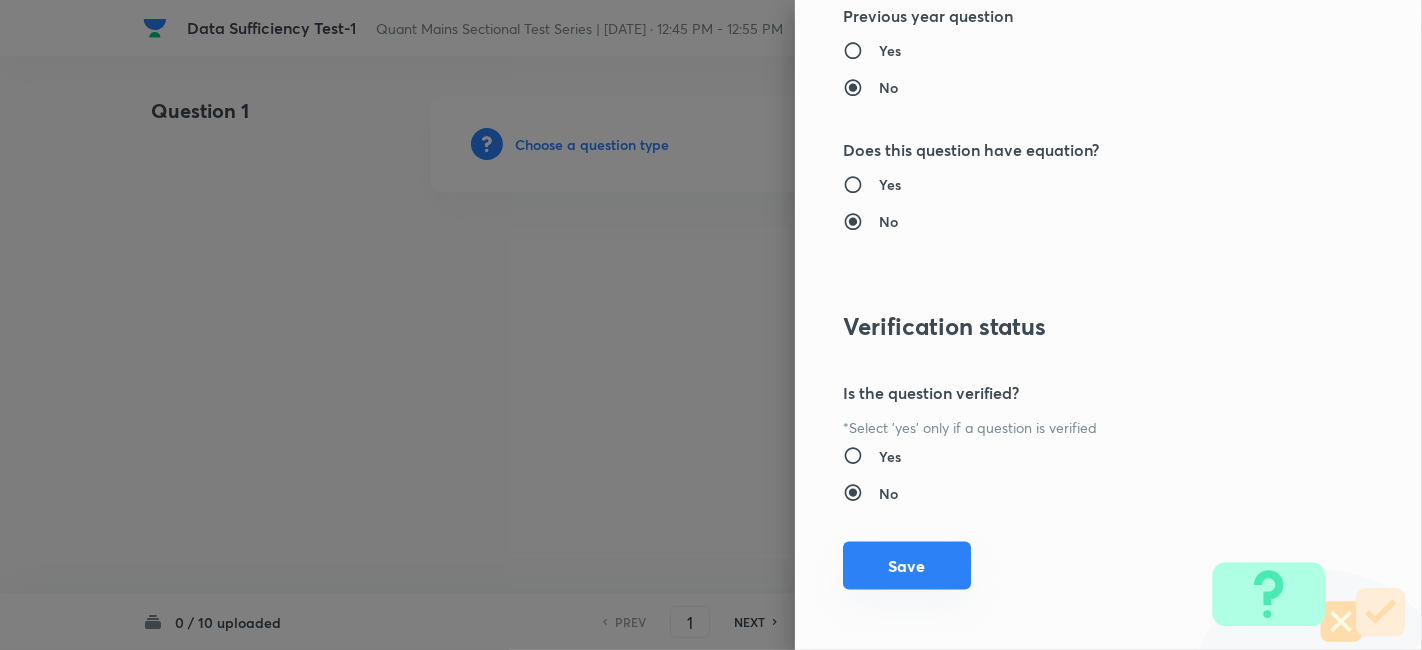 click on "Save" at bounding box center [907, 566] 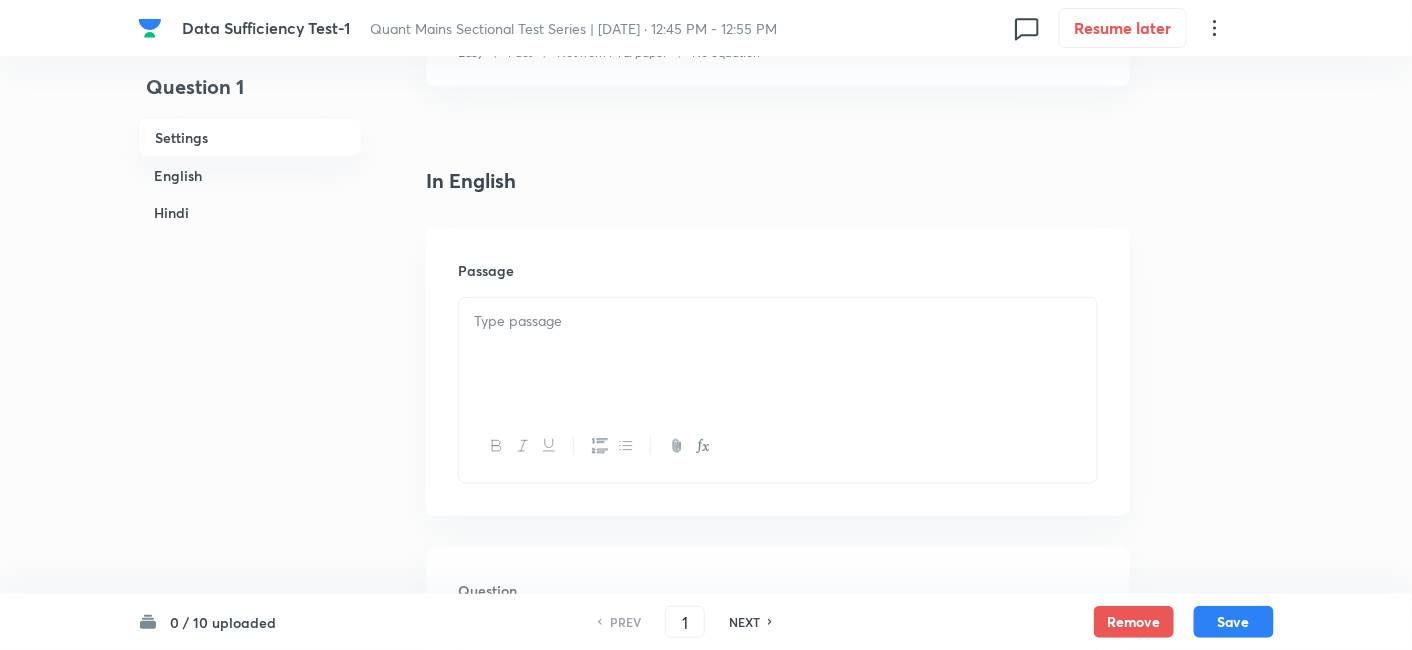 scroll, scrollTop: 421, scrollLeft: 0, axis: vertical 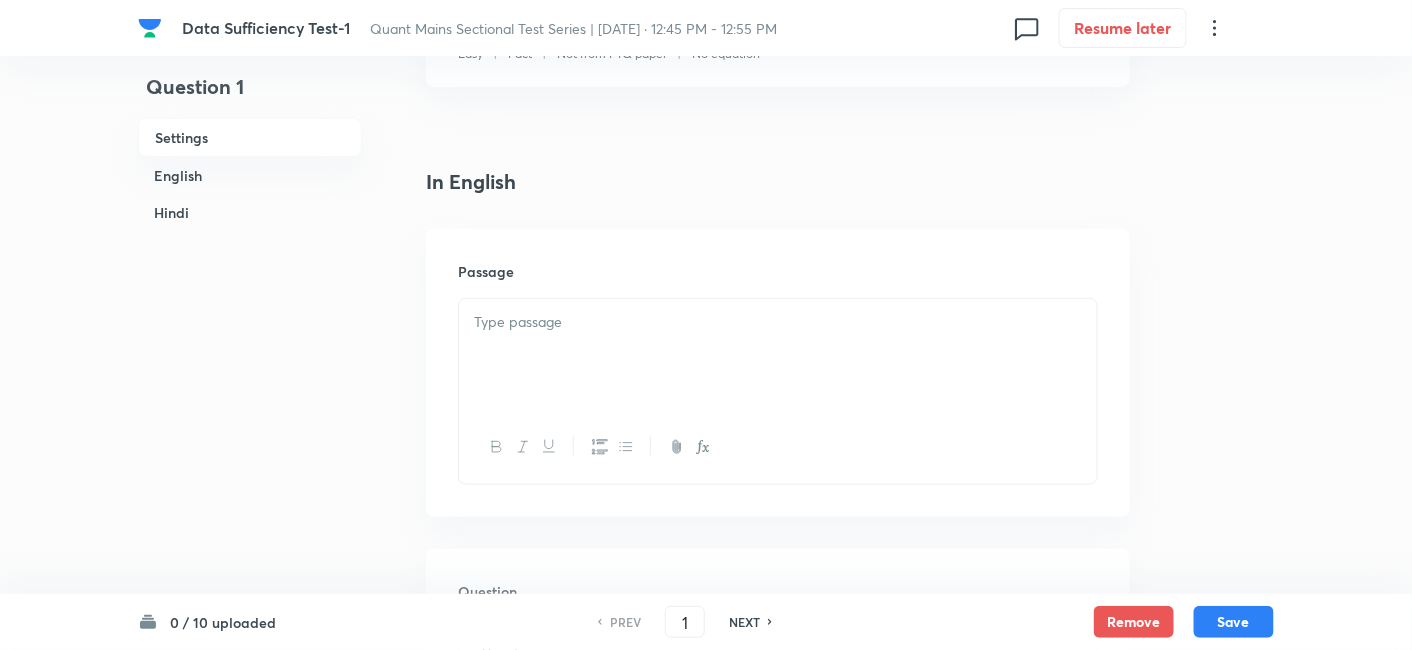 click at bounding box center (778, 355) 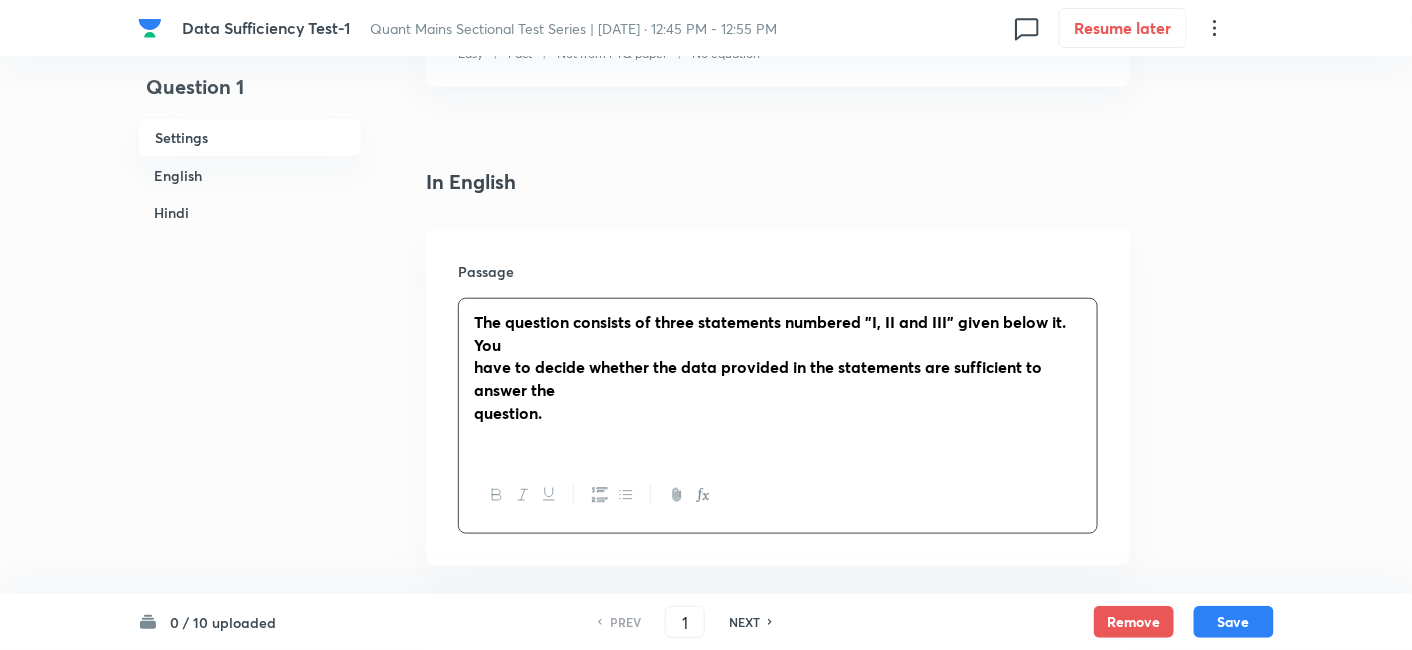 click on "The question consists of three statements numbered "I, II and III" given below it. You  have to decide whether the data provided in the statements are sufficient to answer the  question." at bounding box center (778, 379) 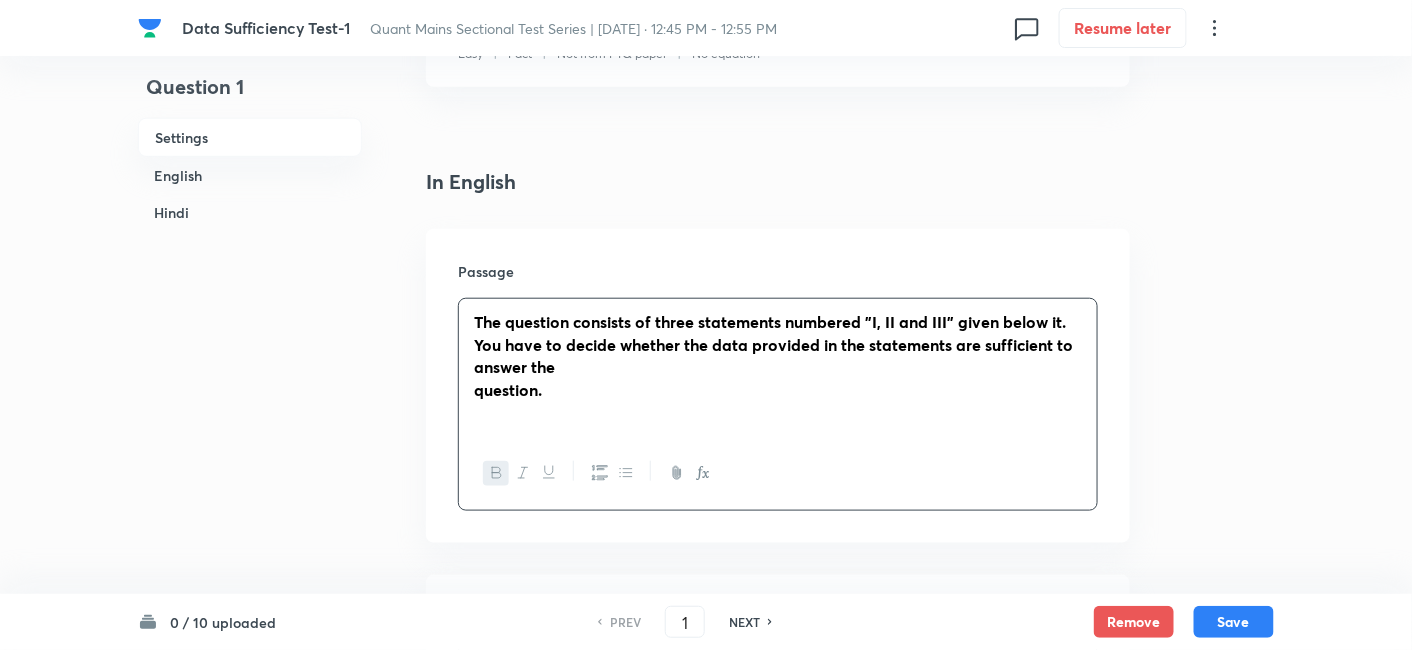 click on "The question consists of three statements numbered "I, II and III" given below it. You have to decide whether the data provided in the statements are sufficient to answer the  question." at bounding box center (778, 368) 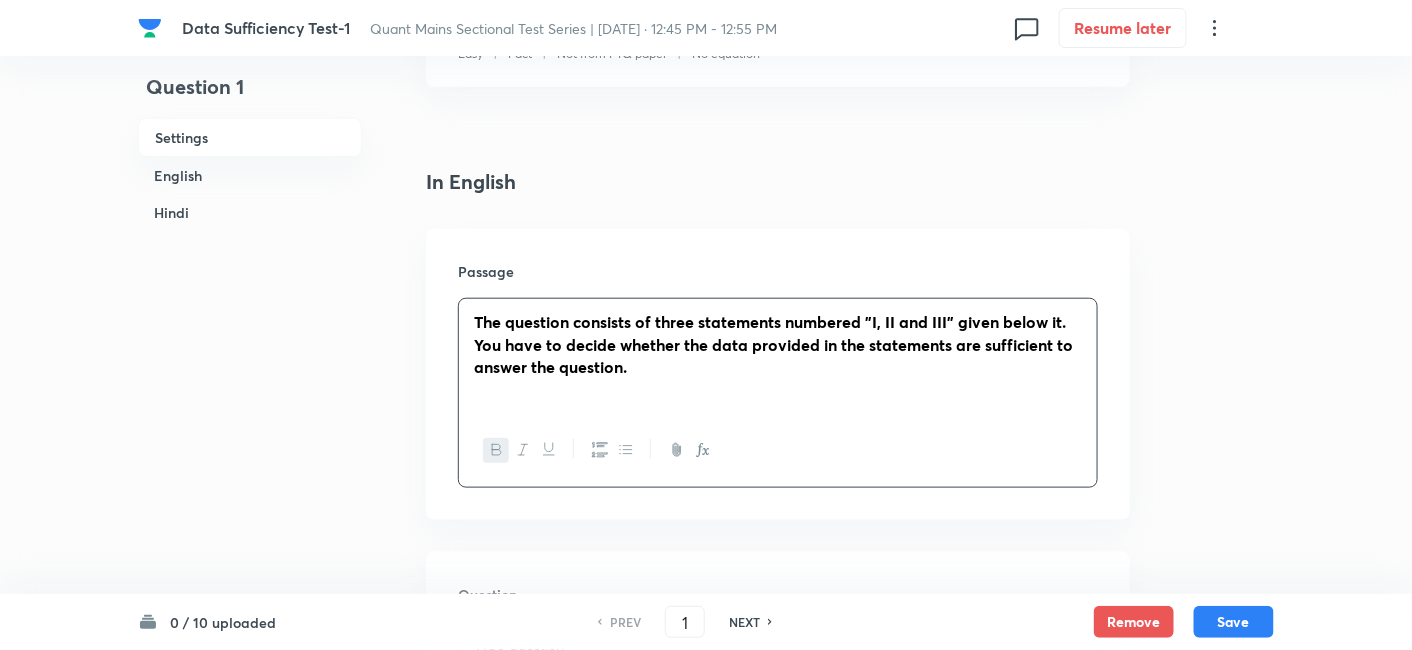 click on "The question consists of three statements numbered "I, II and III" given below it. You have to decide whether the data provided in the statements are sufficient to answer the question." at bounding box center [773, 344] 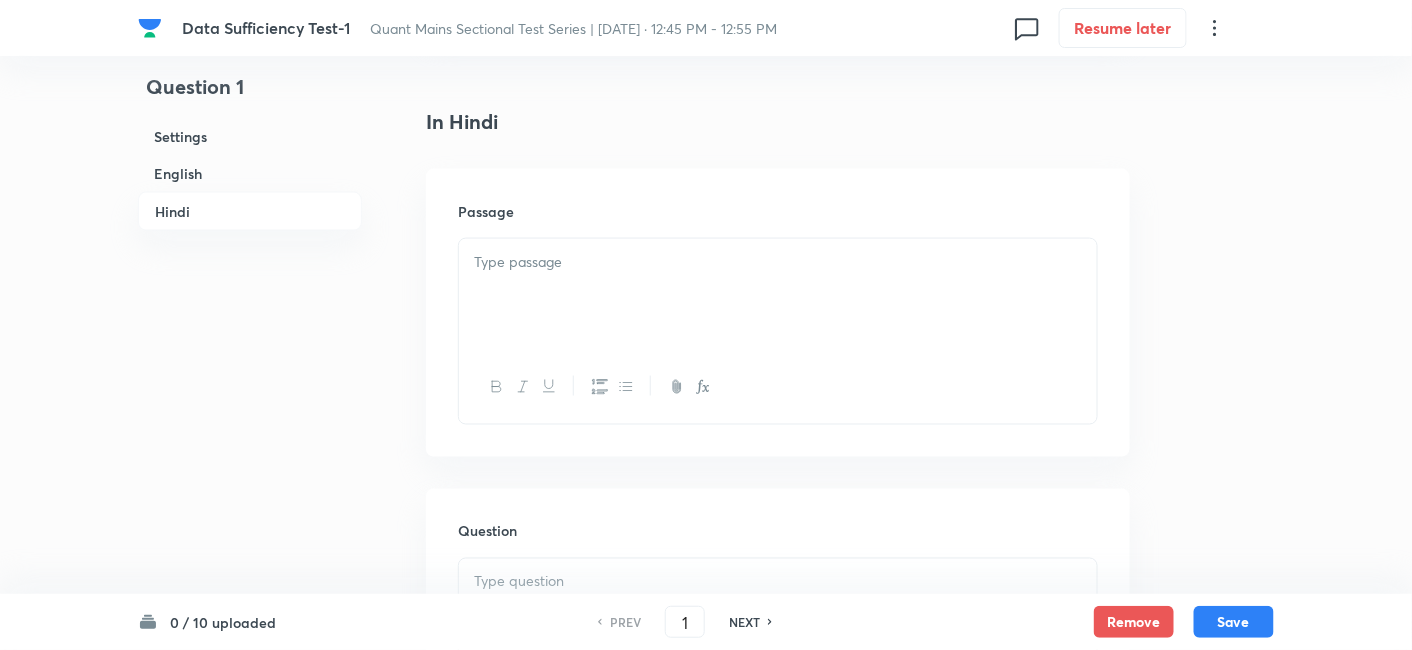 scroll, scrollTop: 3135, scrollLeft: 0, axis: vertical 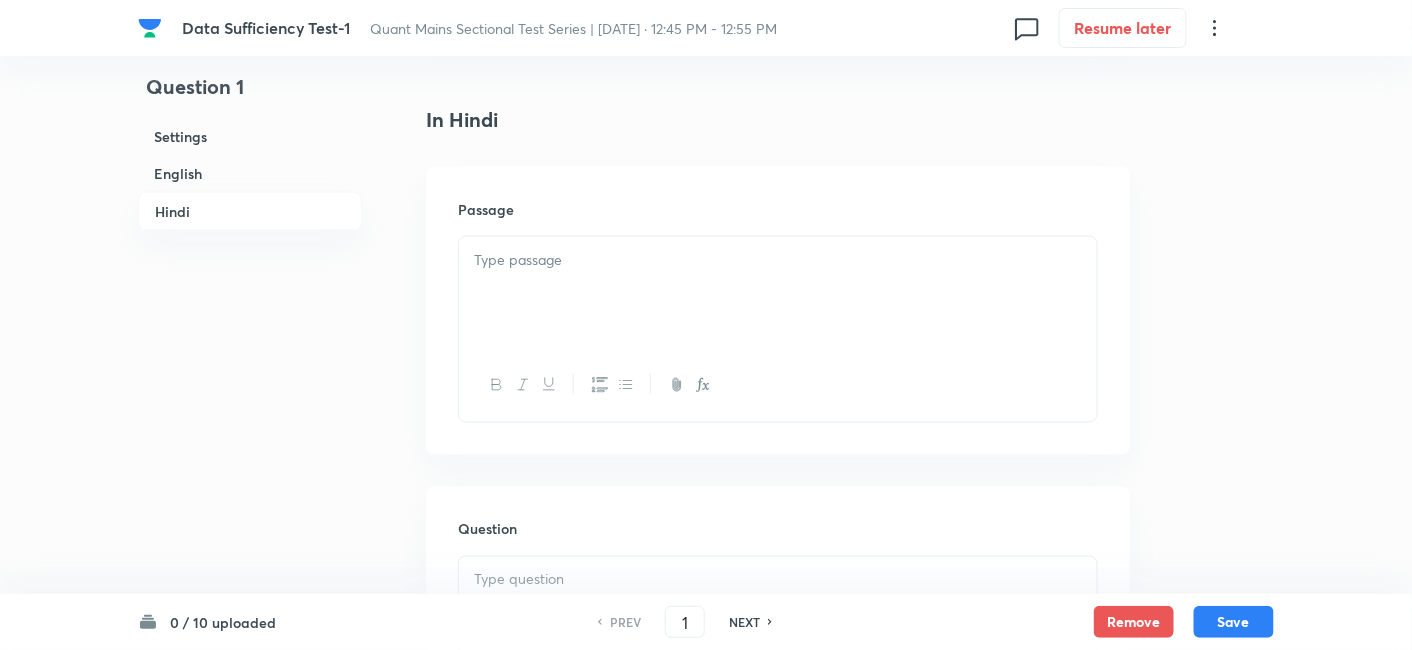 click at bounding box center [778, 293] 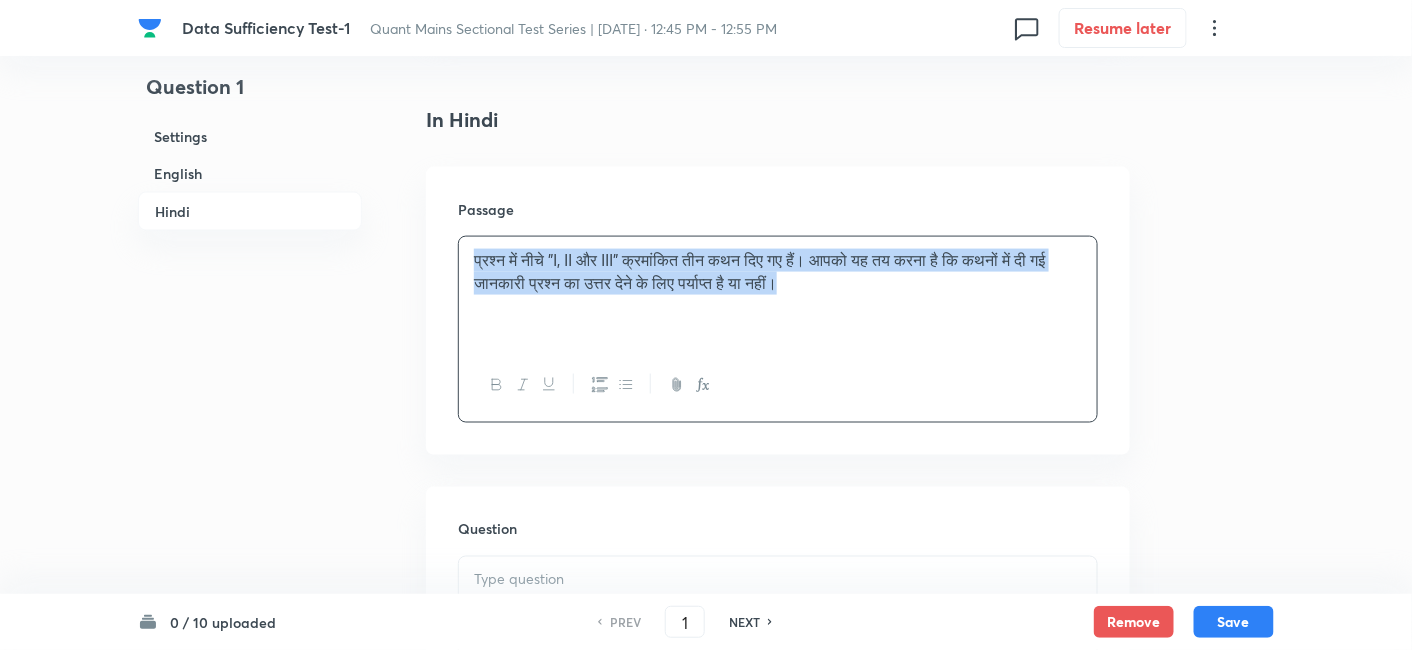 drag, startPoint x: 470, startPoint y: 251, endPoint x: 1008, endPoint y: 344, distance: 545.97894 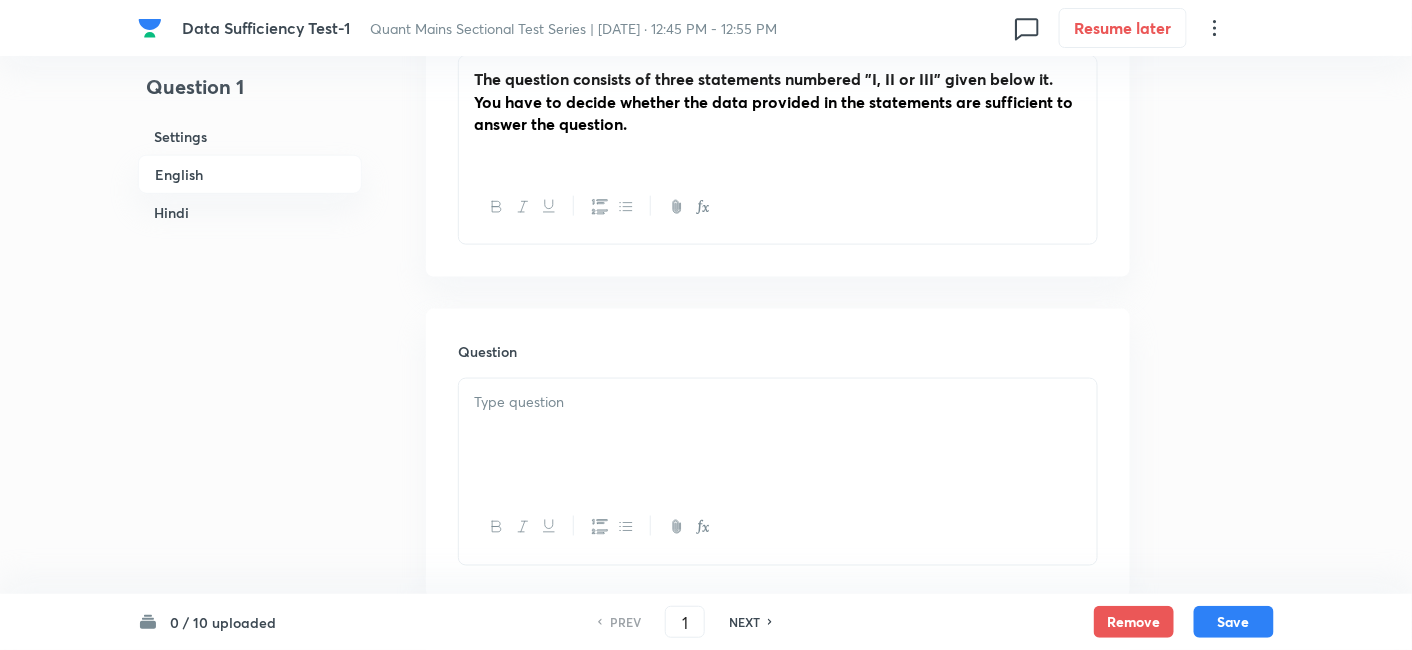 scroll, scrollTop: 664, scrollLeft: 0, axis: vertical 